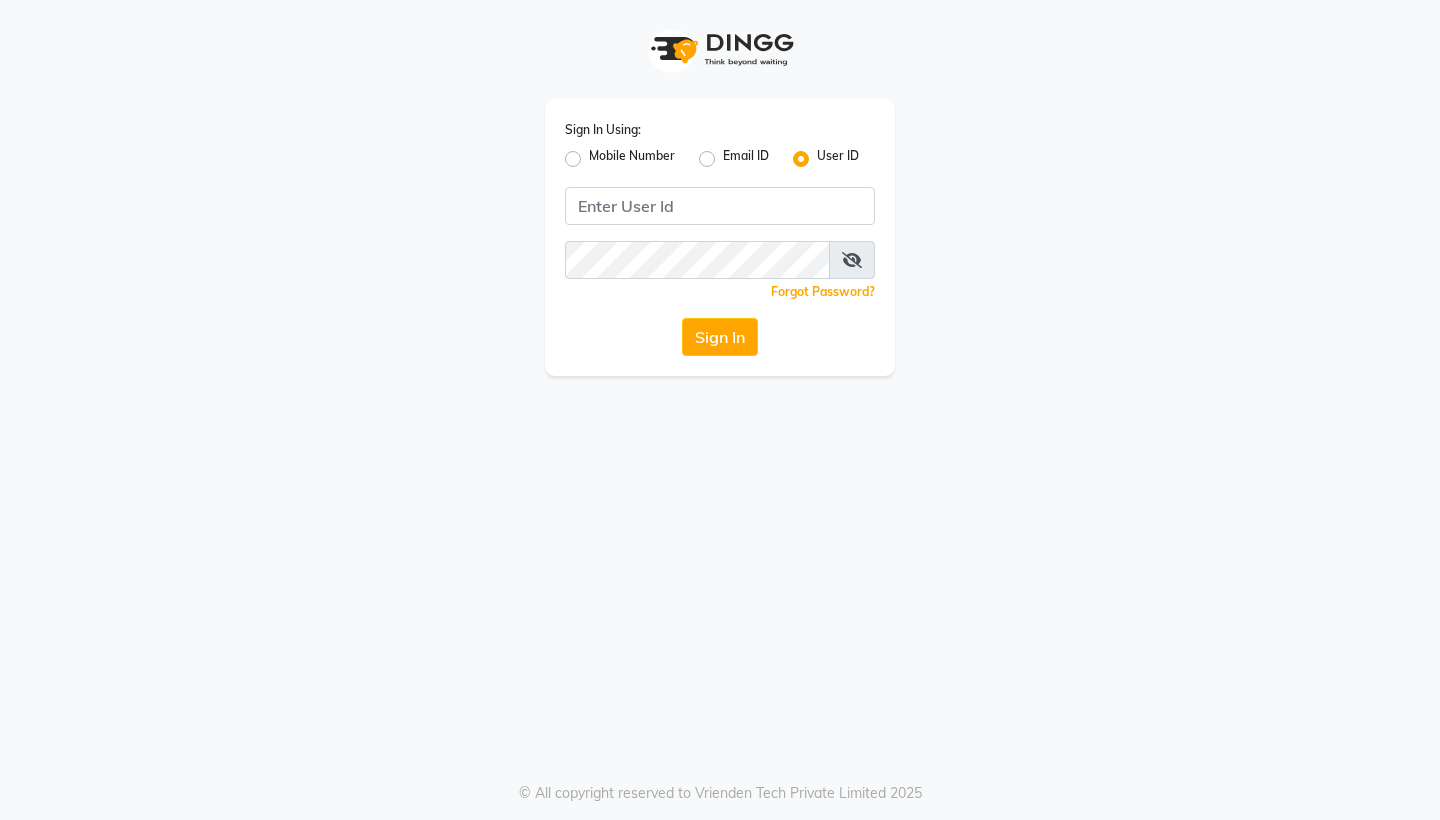 scroll, scrollTop: 0, scrollLeft: 0, axis: both 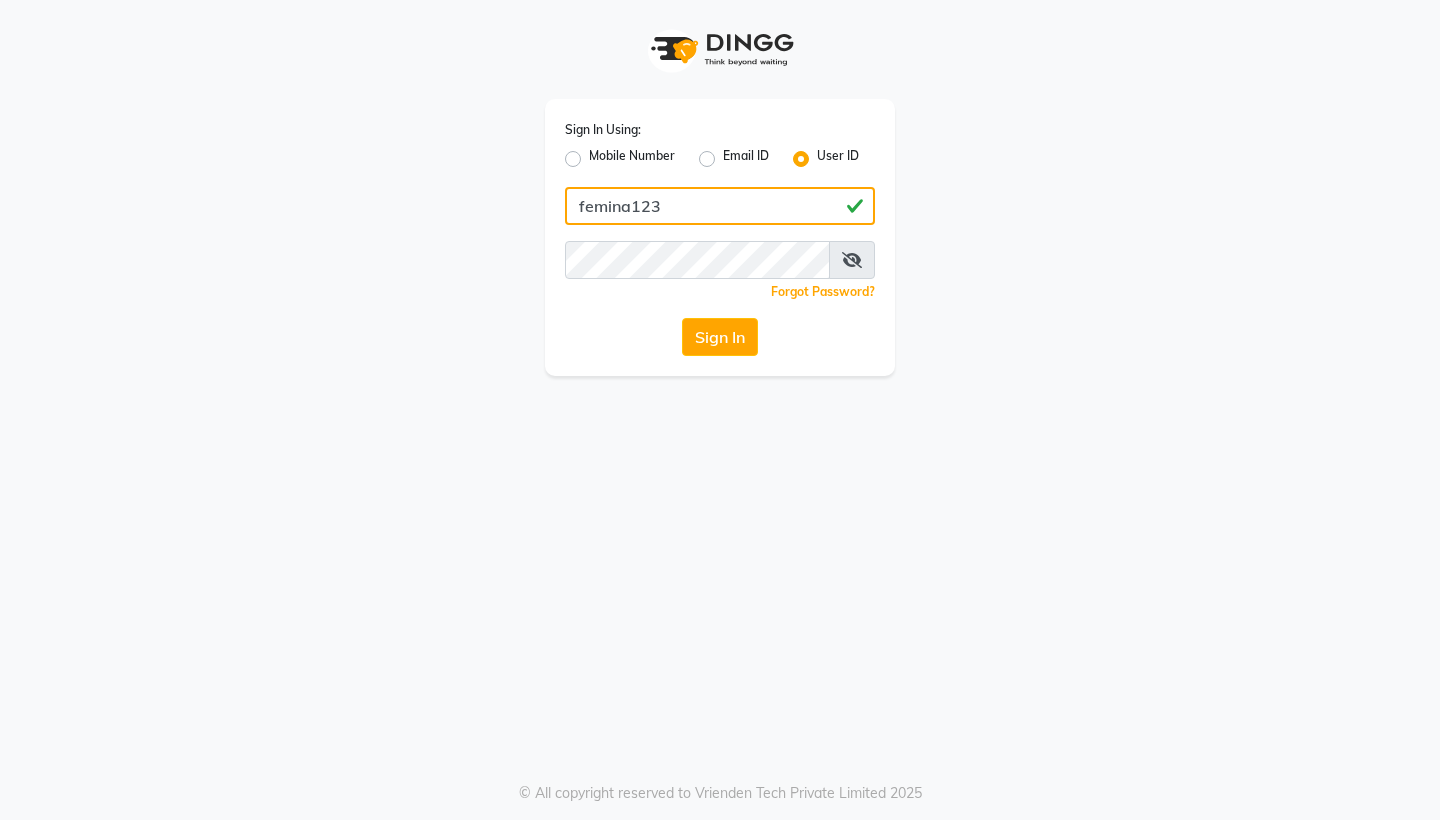 type on "femina123" 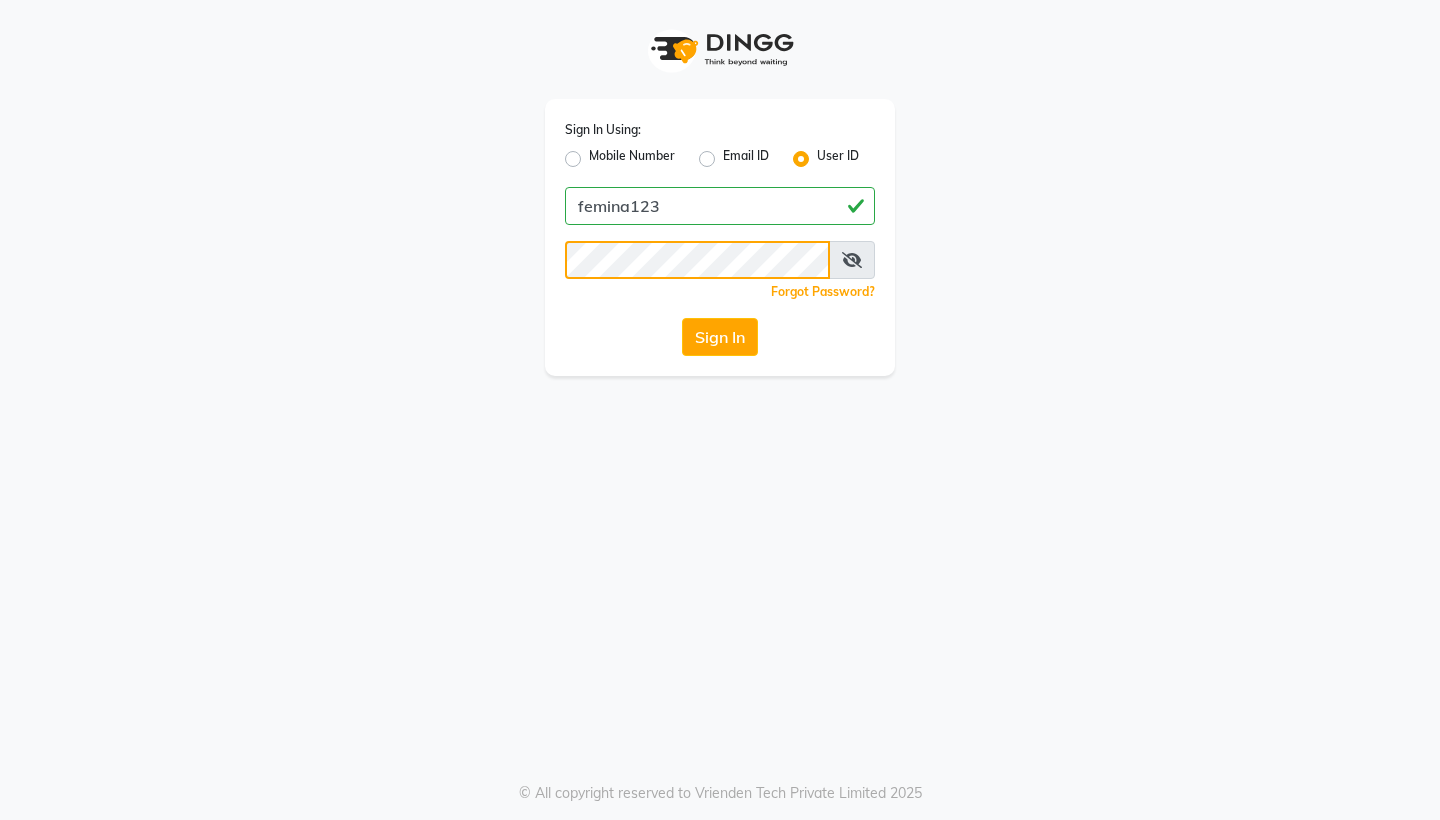 click on "Sign In" 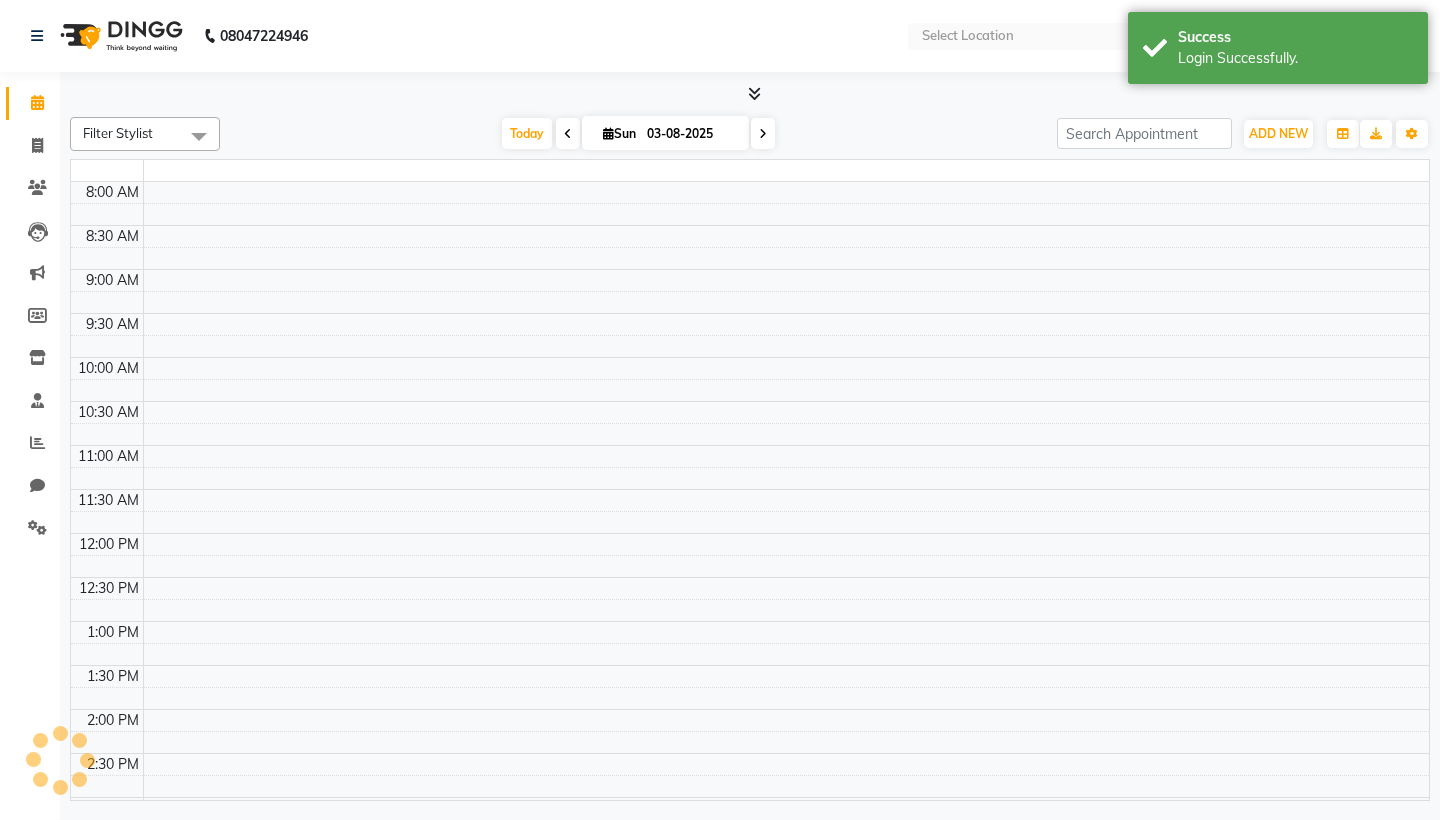 select on "en" 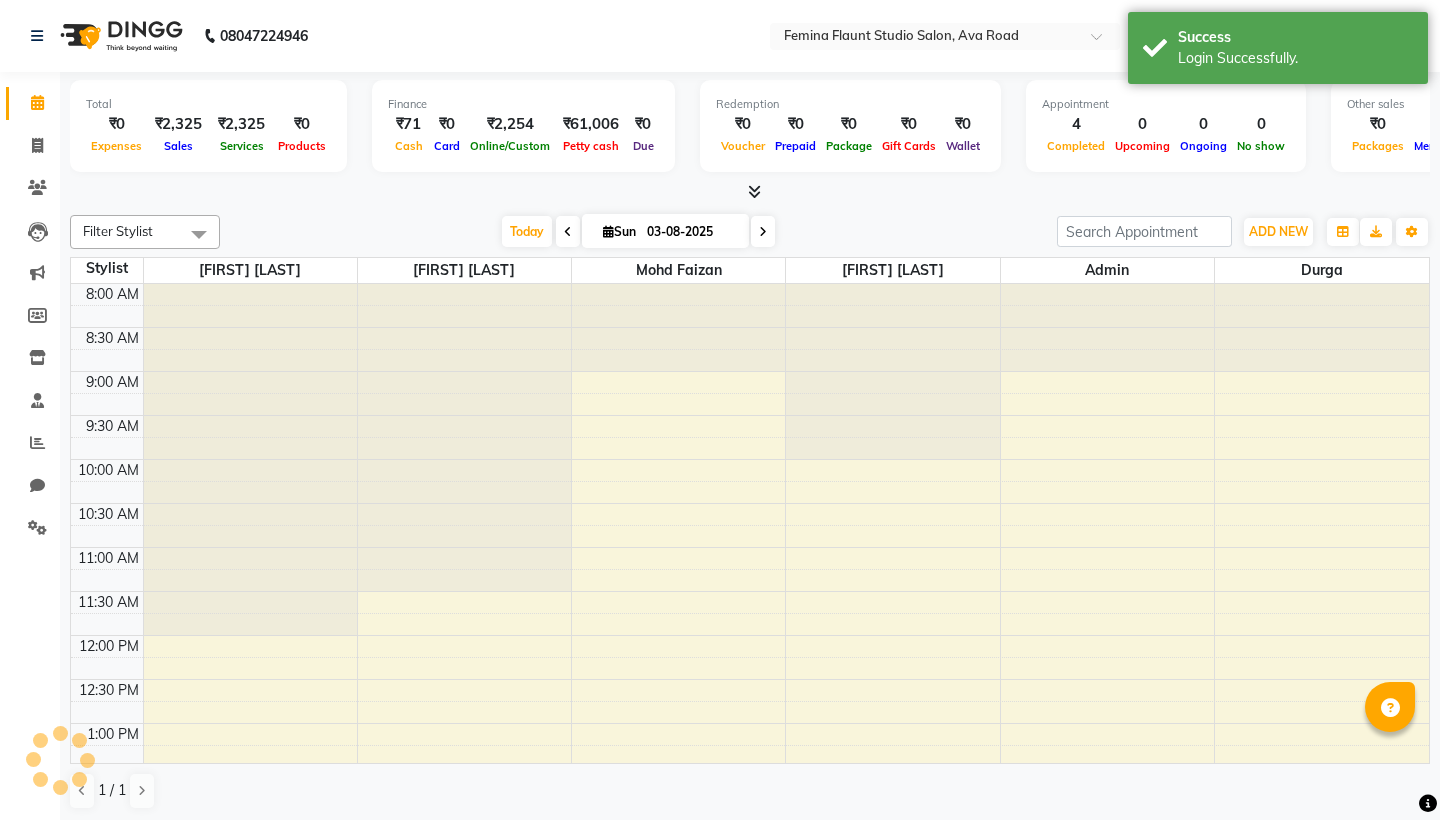 scroll, scrollTop: 0, scrollLeft: 0, axis: both 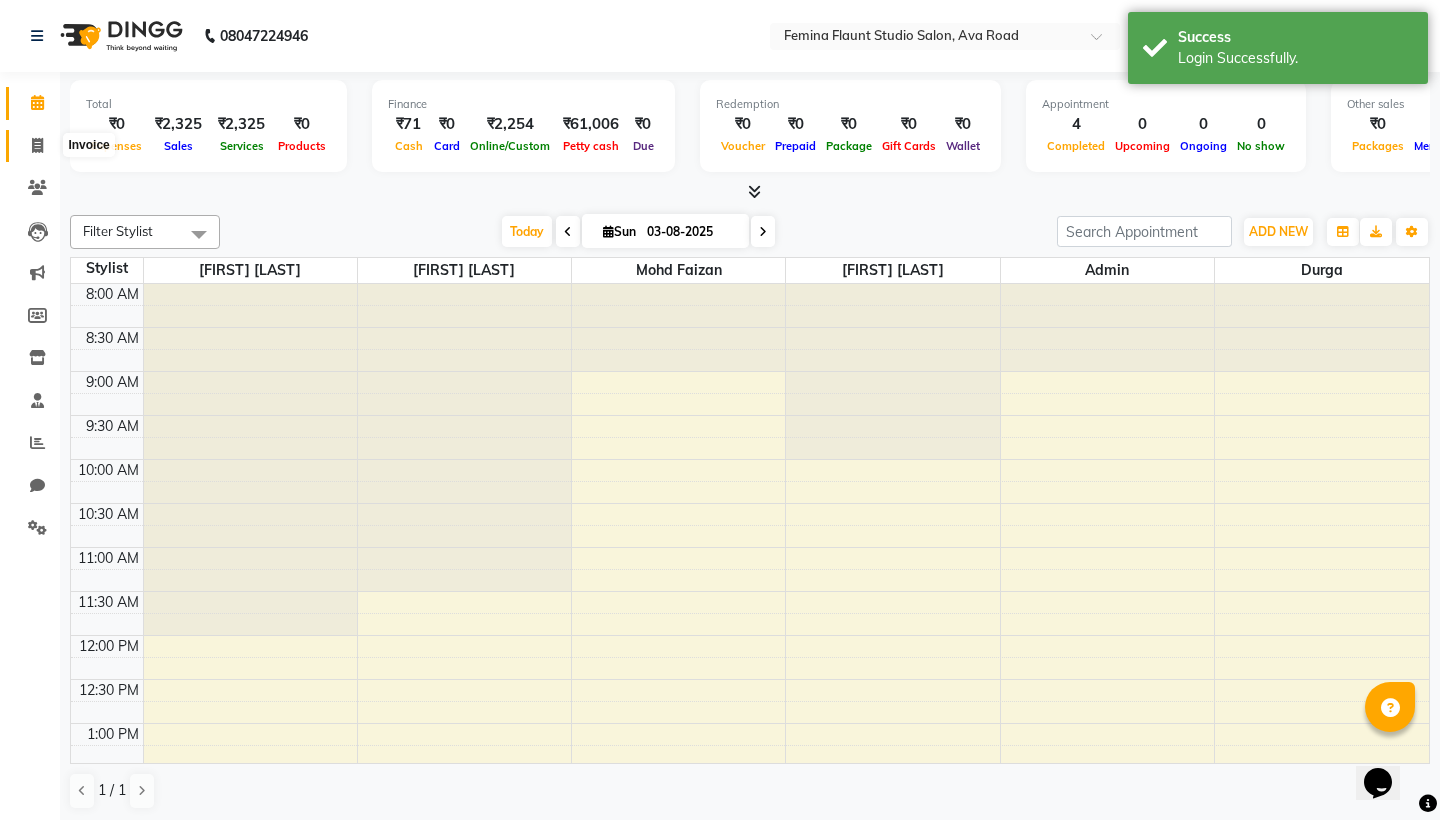 click 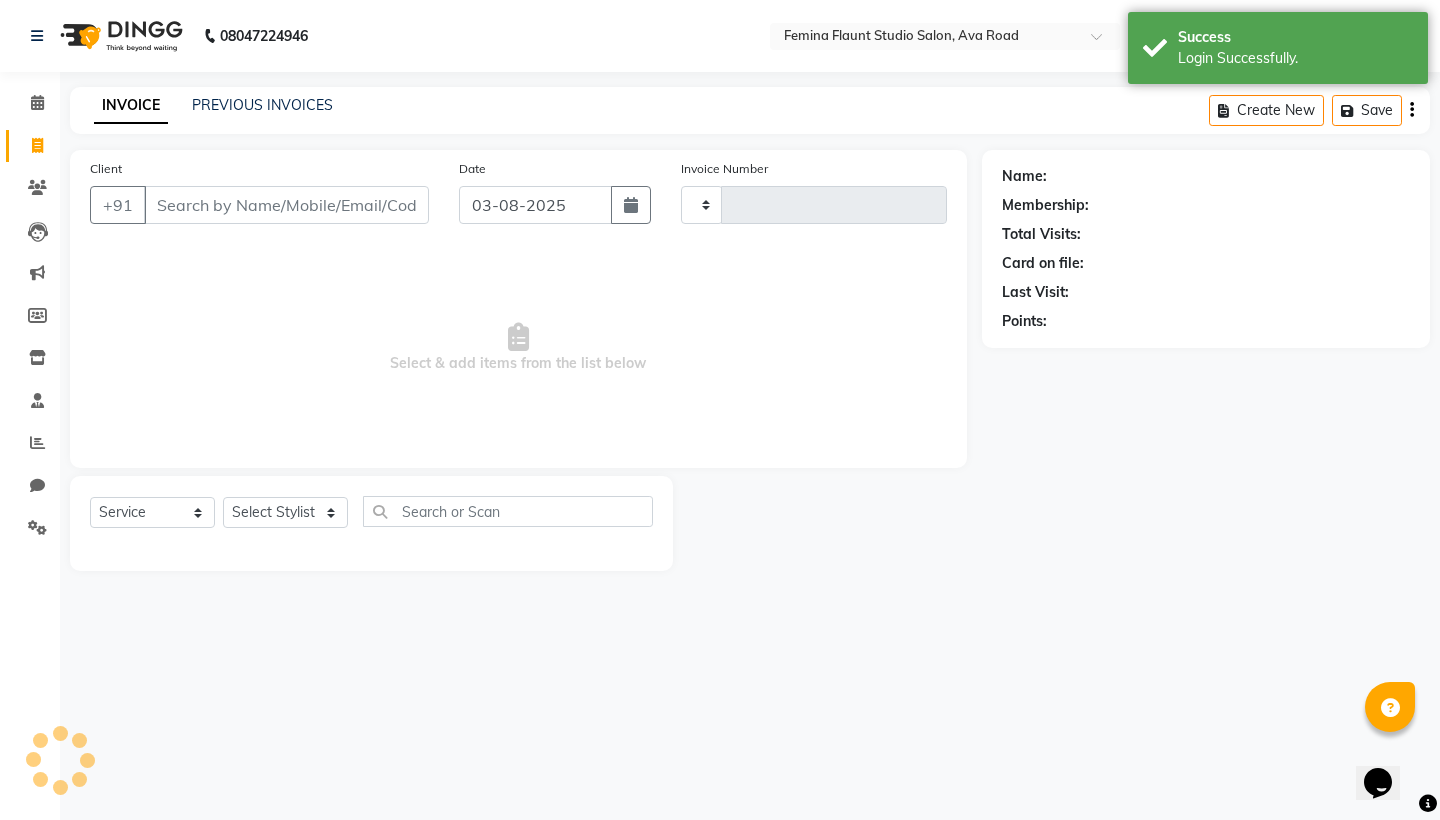 type on "0376" 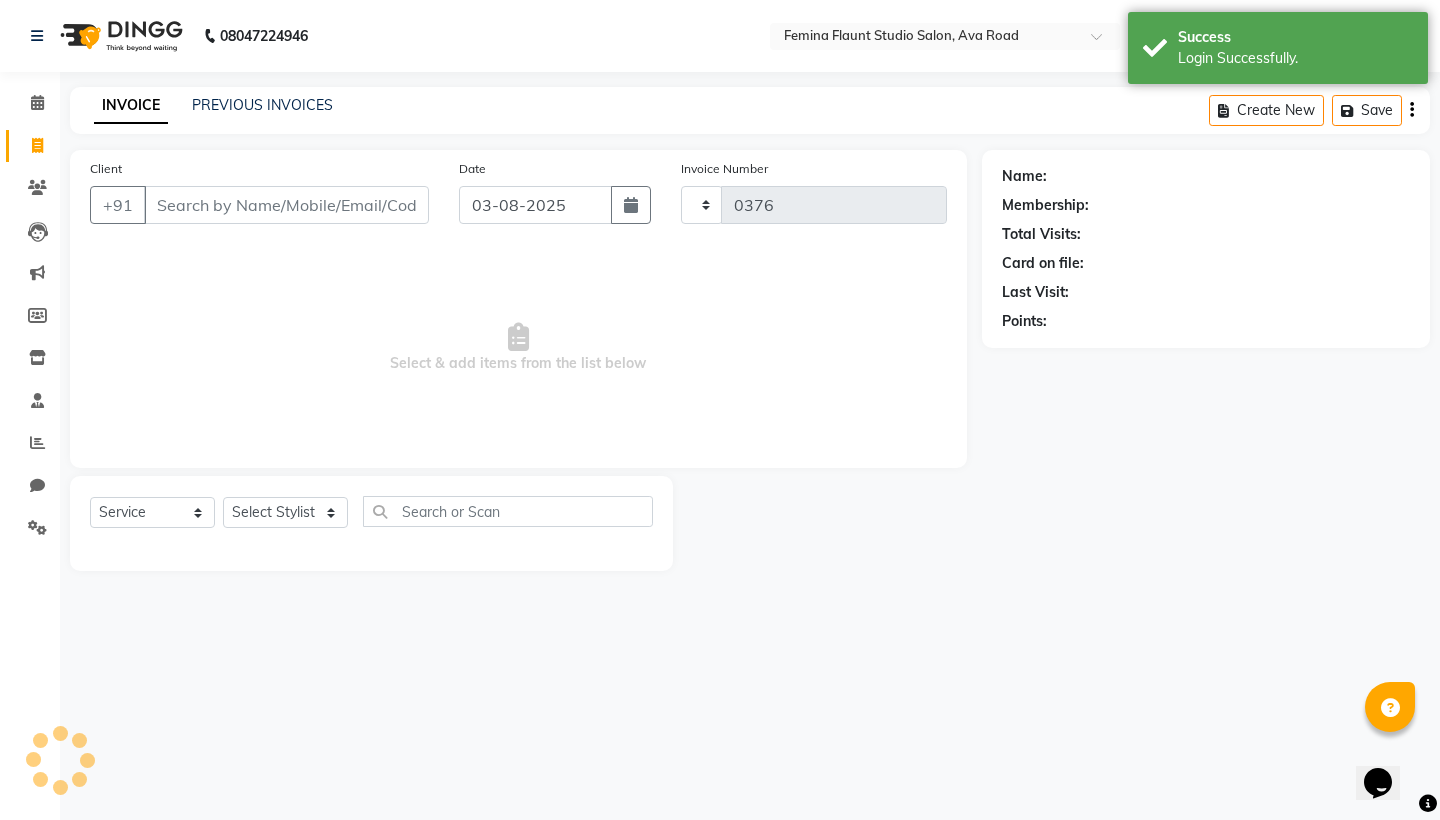 select on "8333" 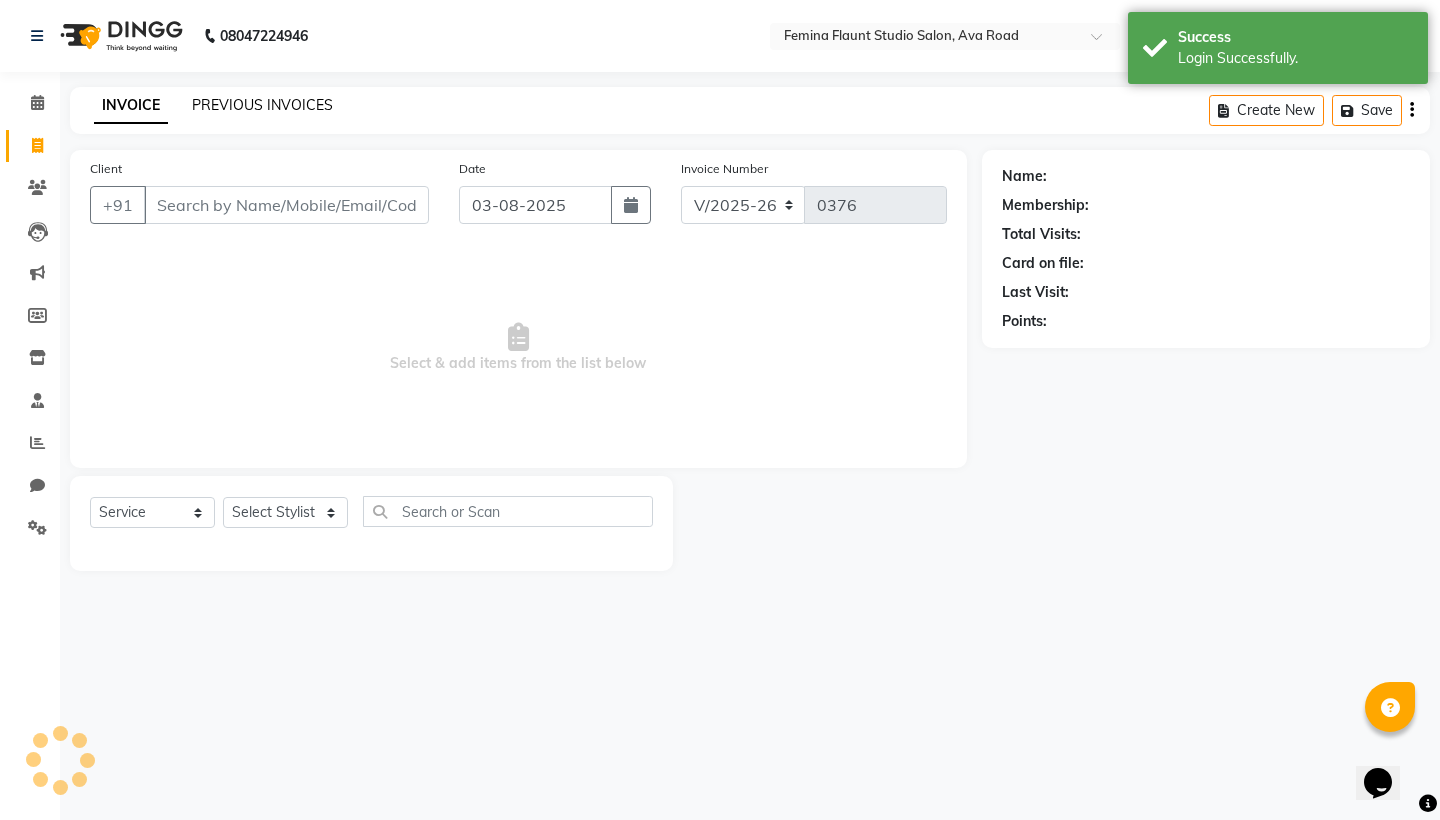 click on "PREVIOUS INVOICES" 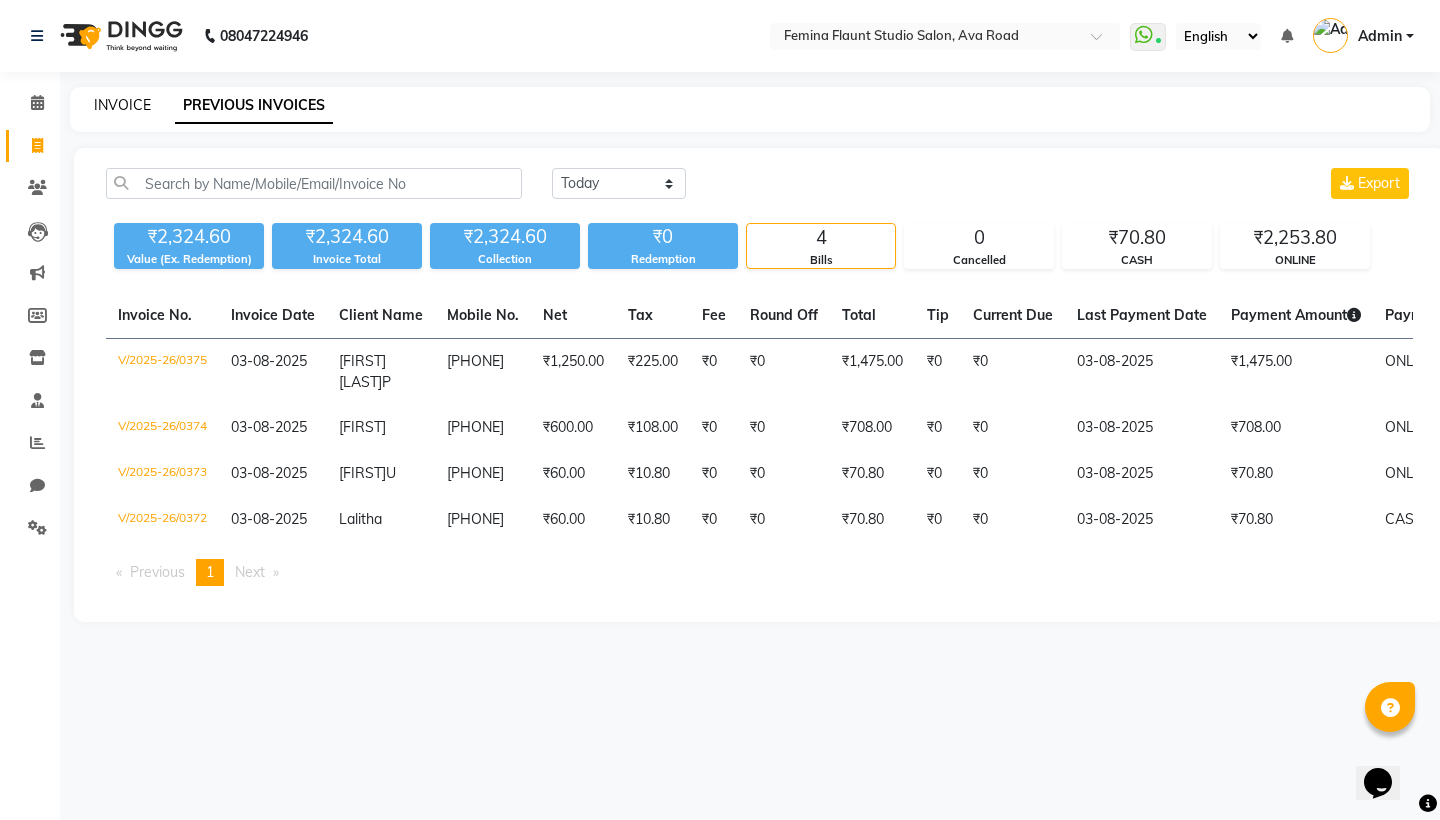 click on "INVOICE" 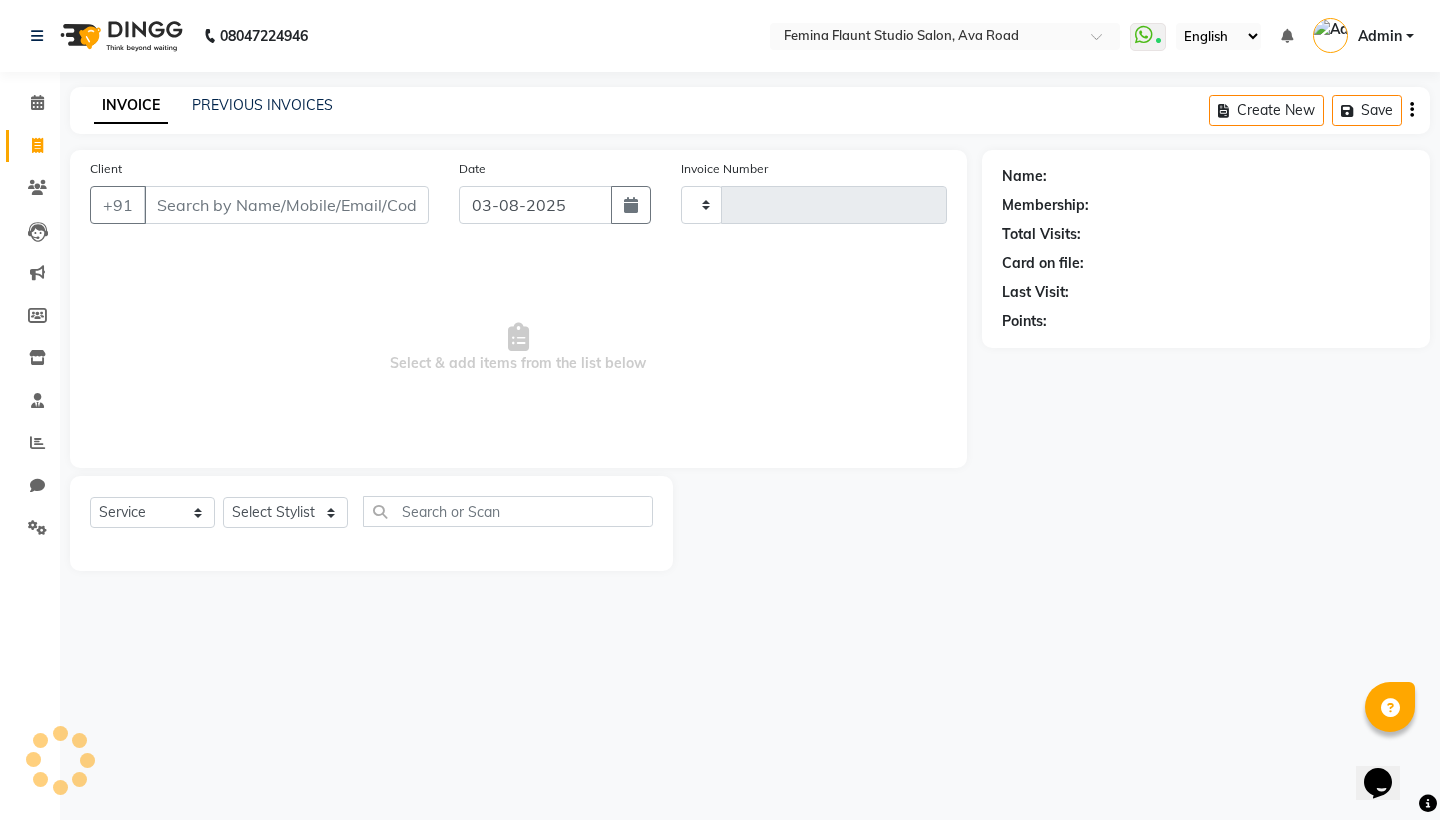 type on "0376" 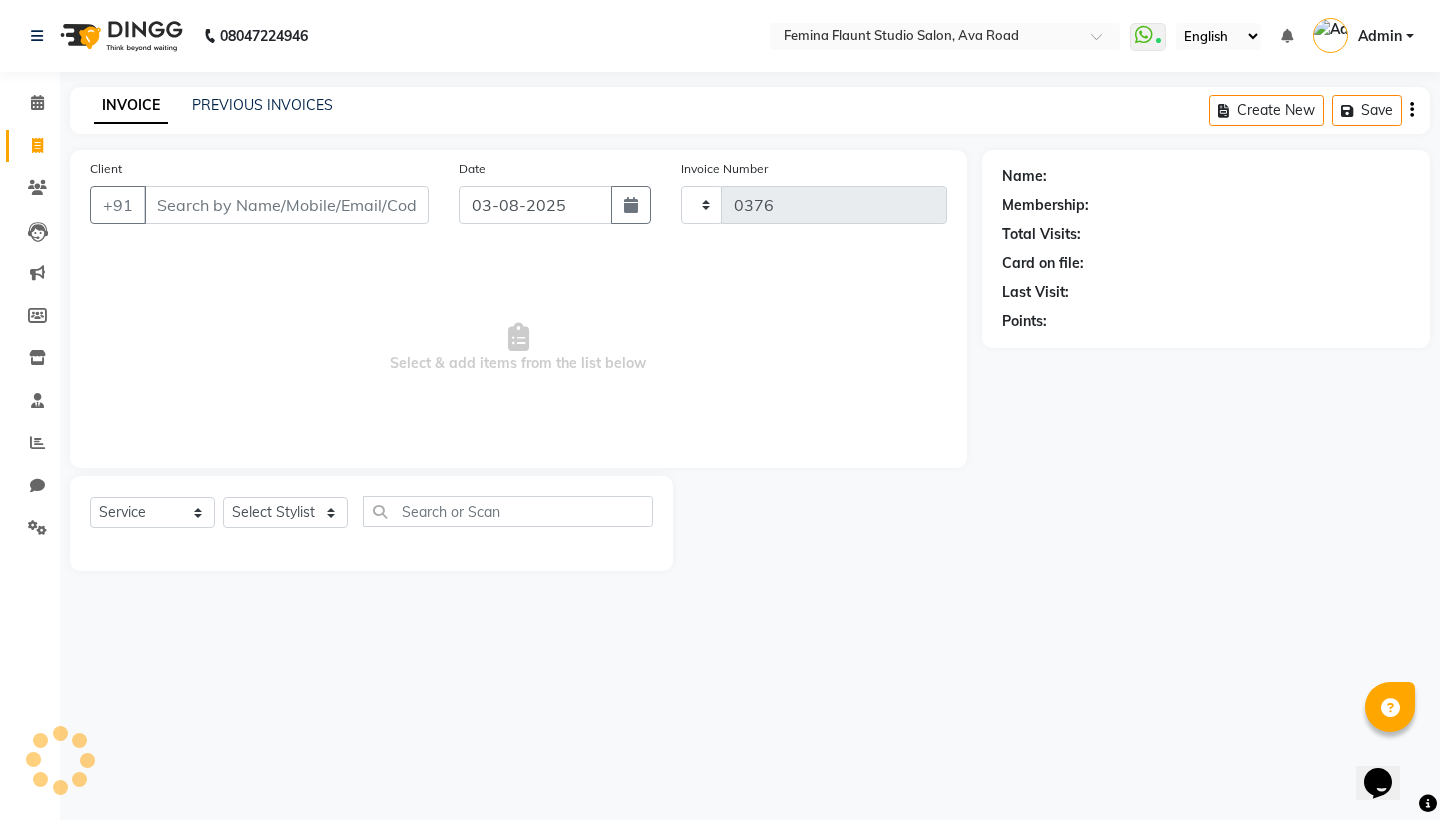select on "8333" 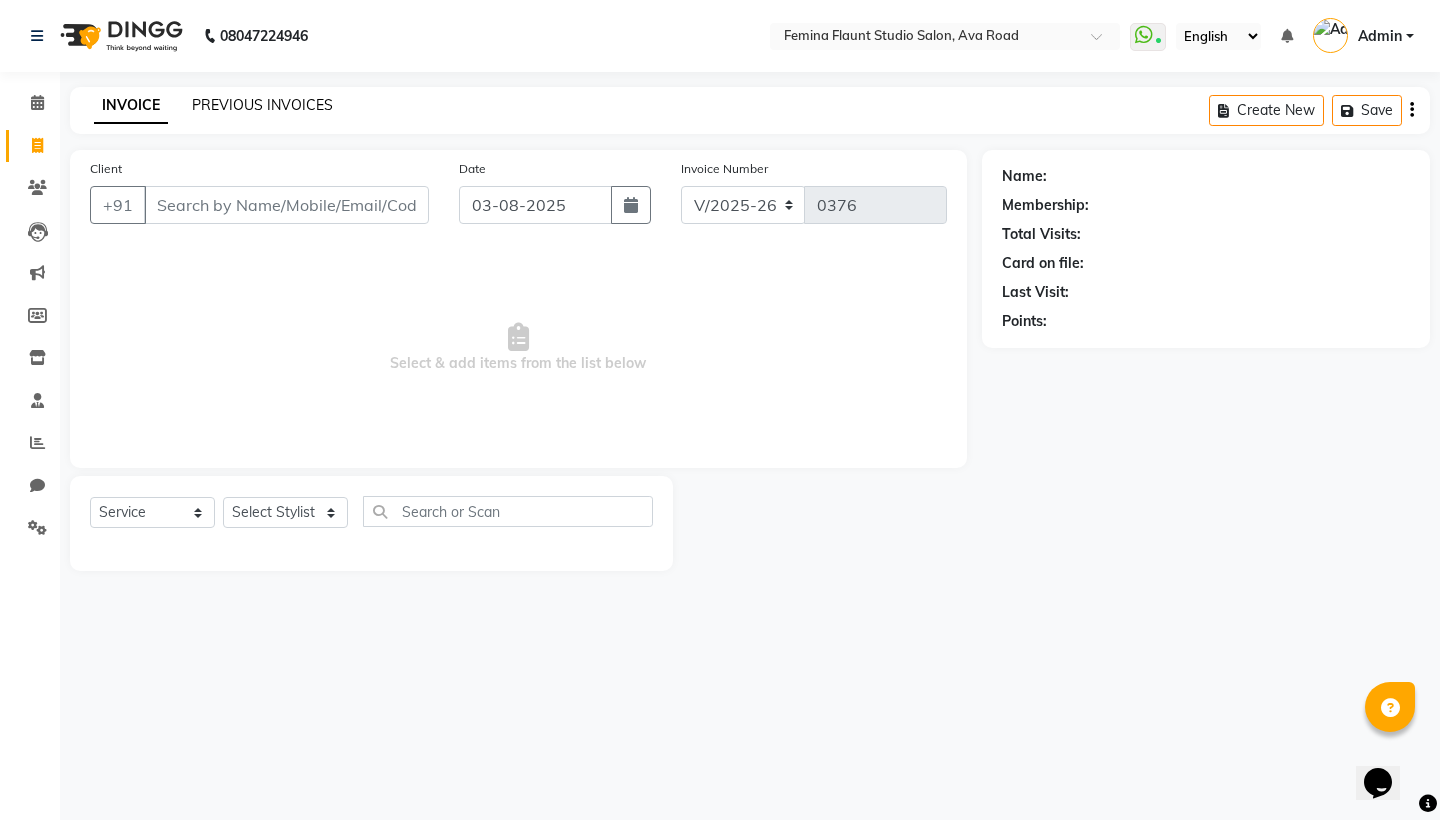 click on "PREVIOUS INVOICES" 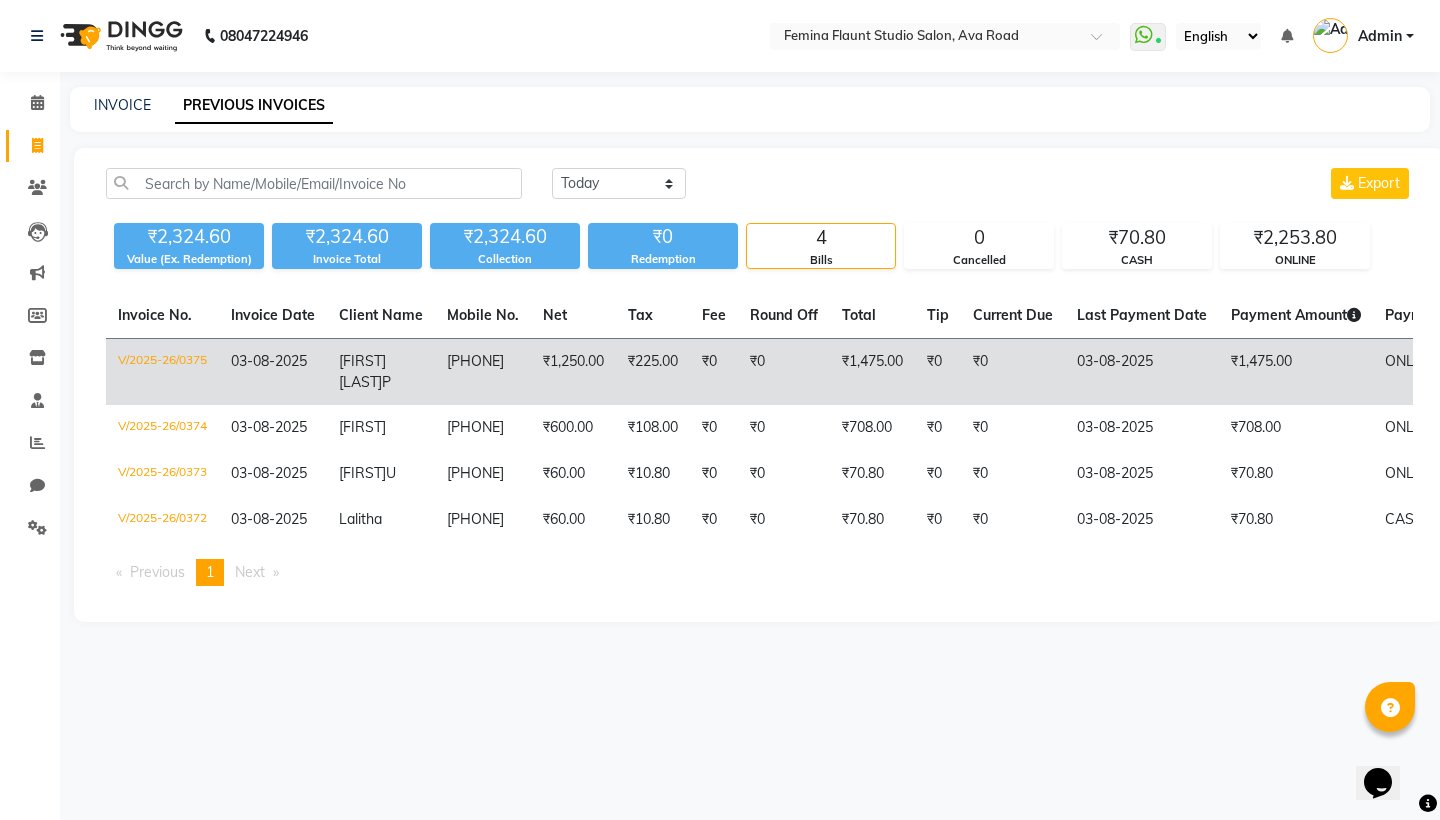 click on "V/2025-26/0375" 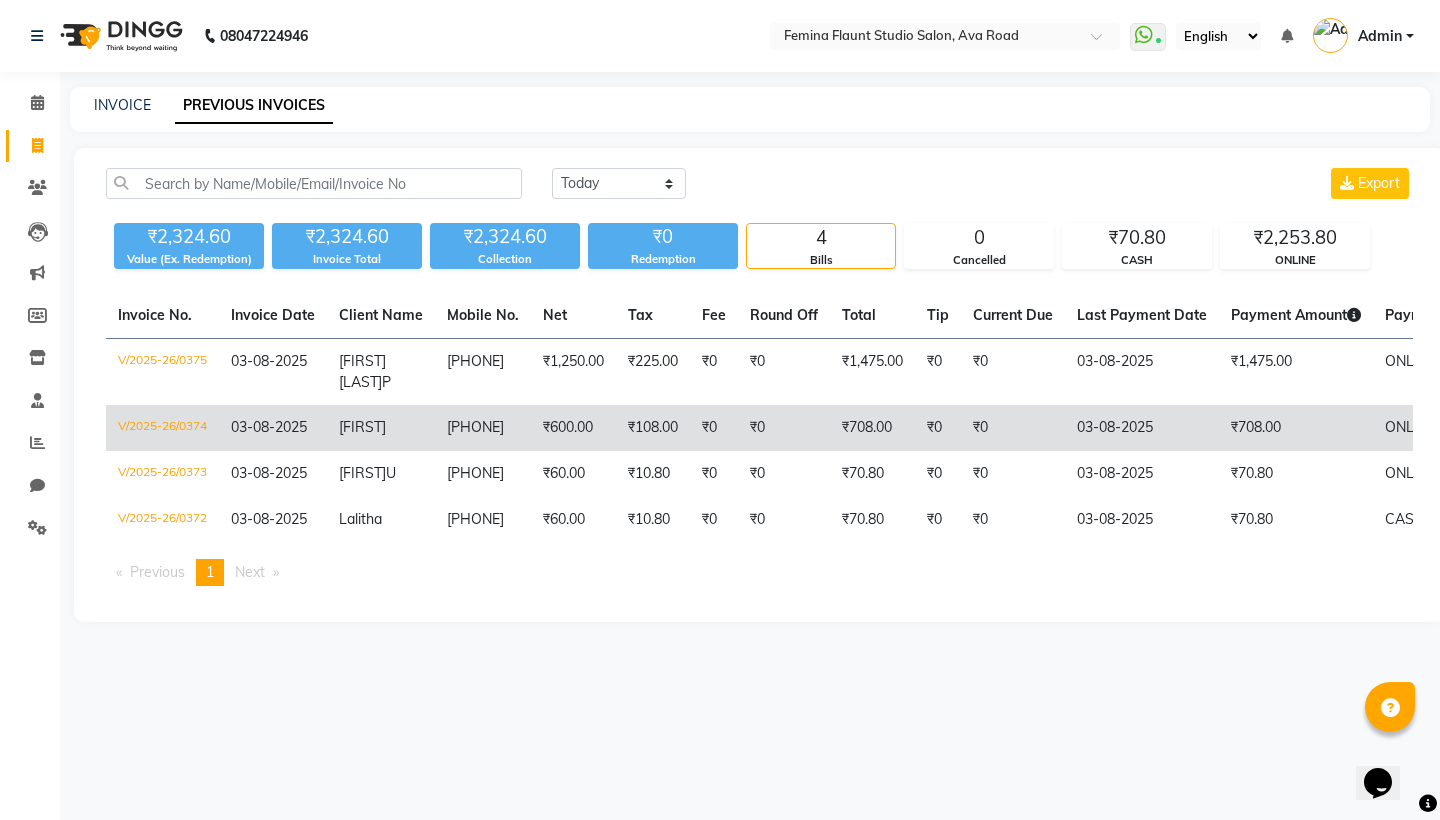 click on "V/2025-26/0374" 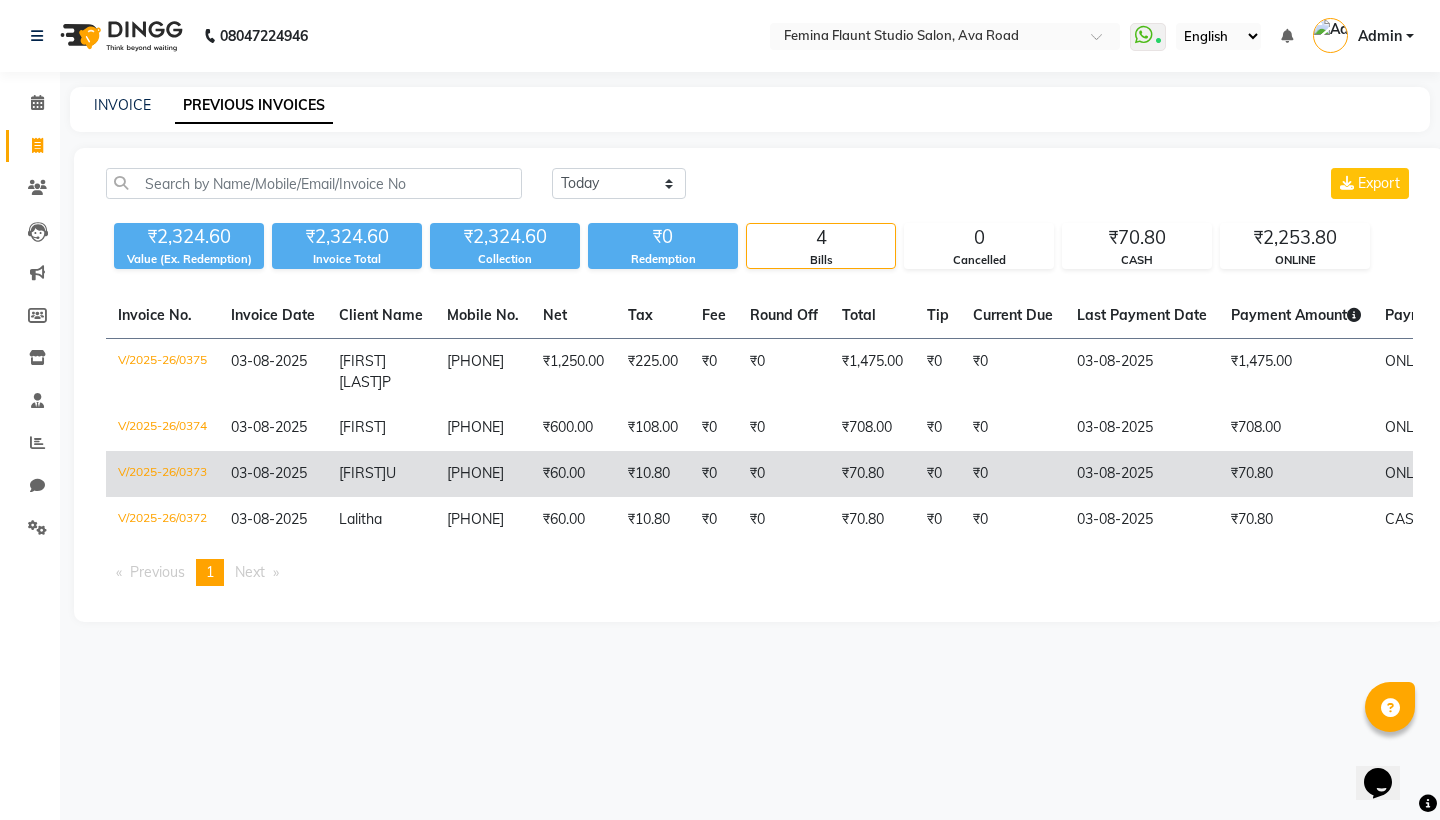 click on "V/2025-26/0373" 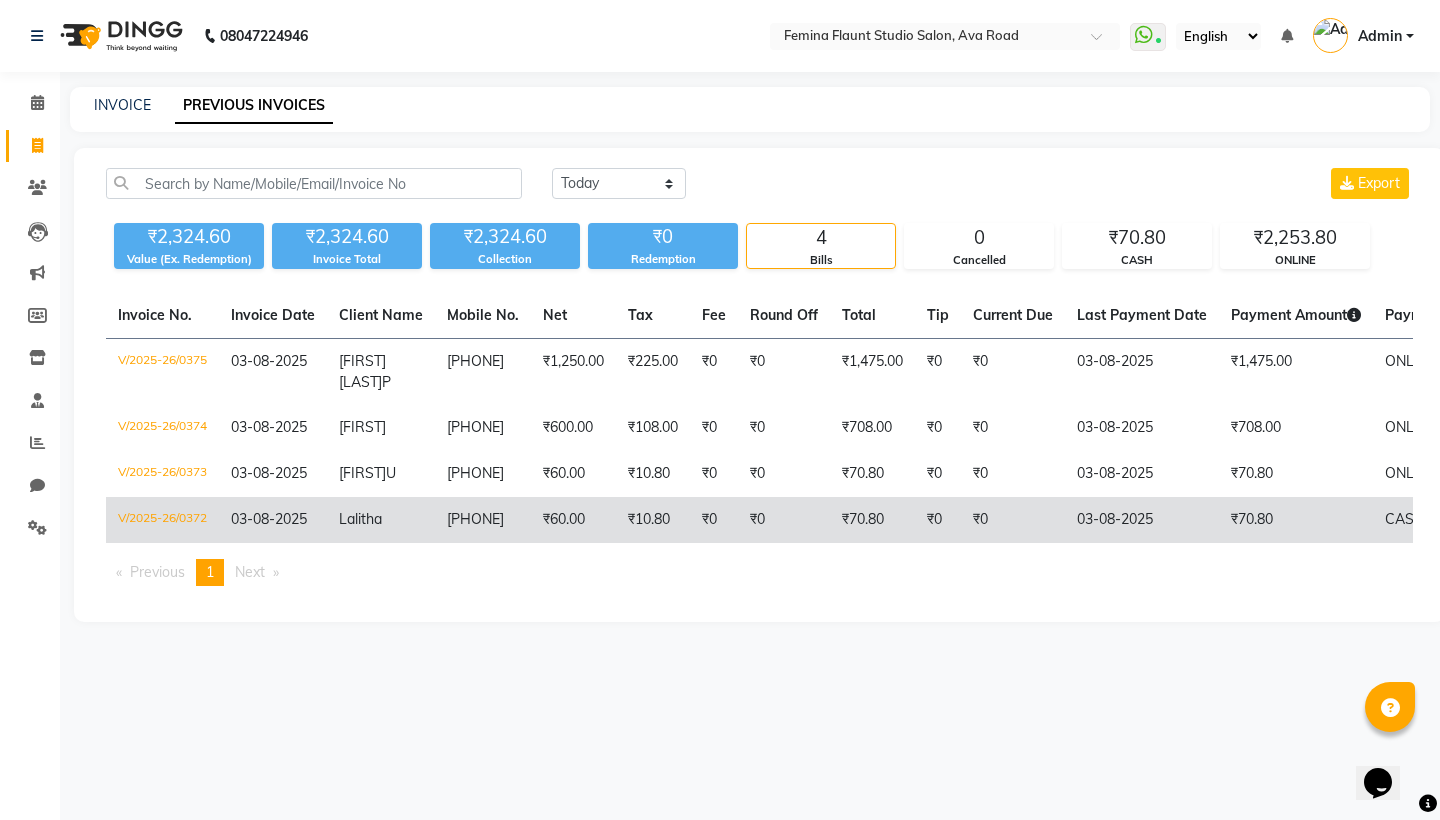 click on "V/2025-26/0372" 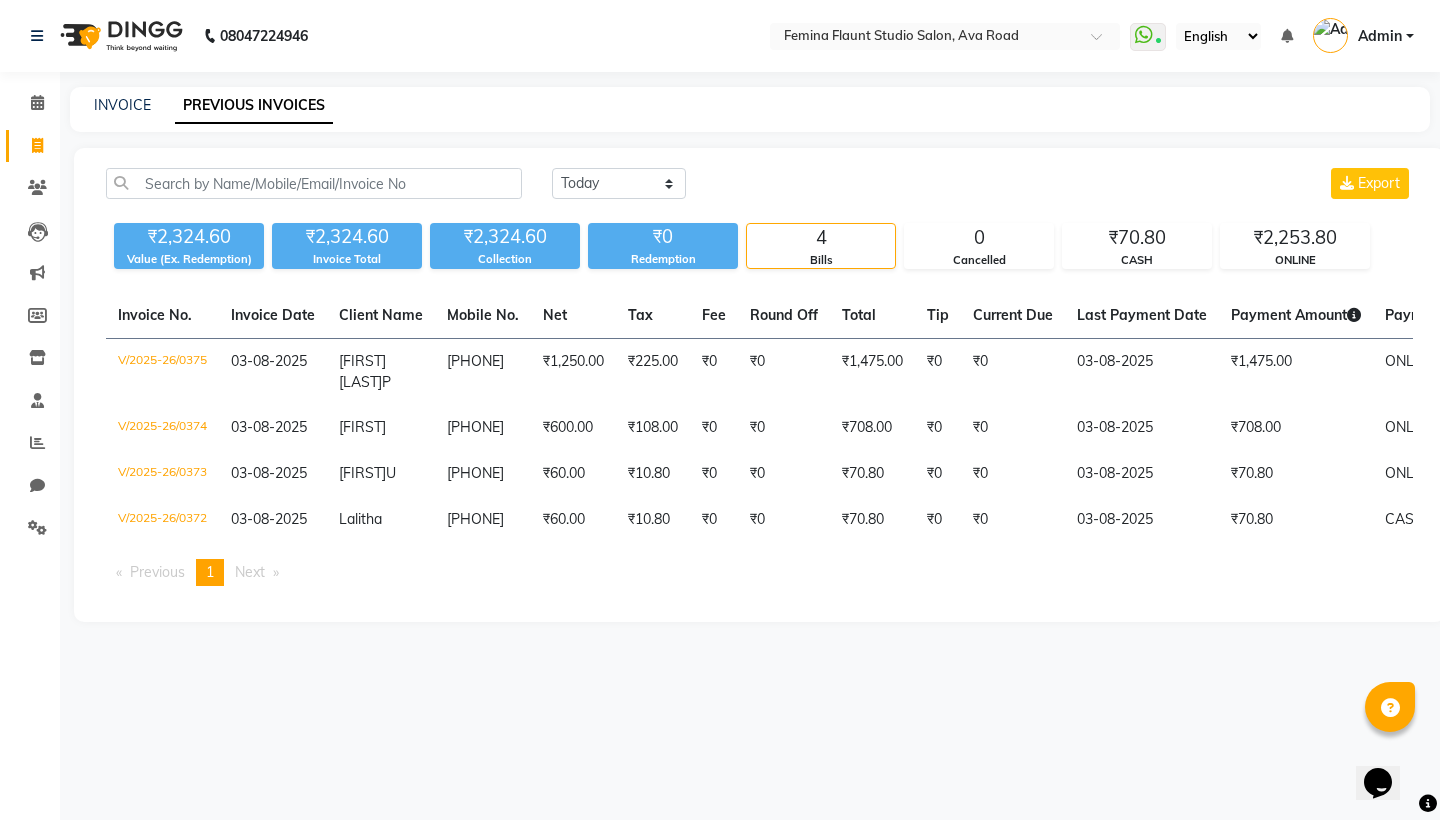click on "Admin" at bounding box center (1380, 36) 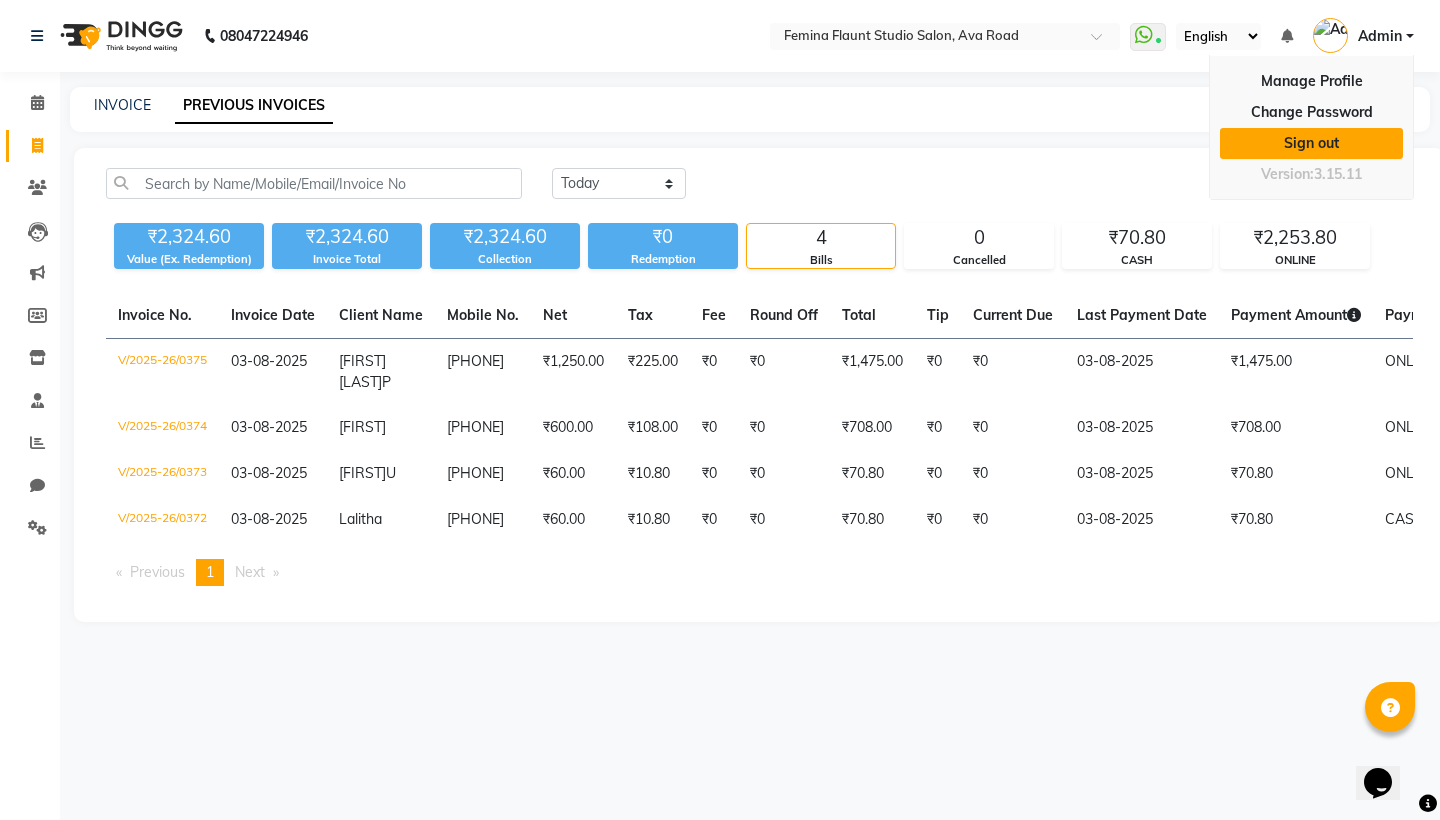 click on "Sign out" at bounding box center (1311, 143) 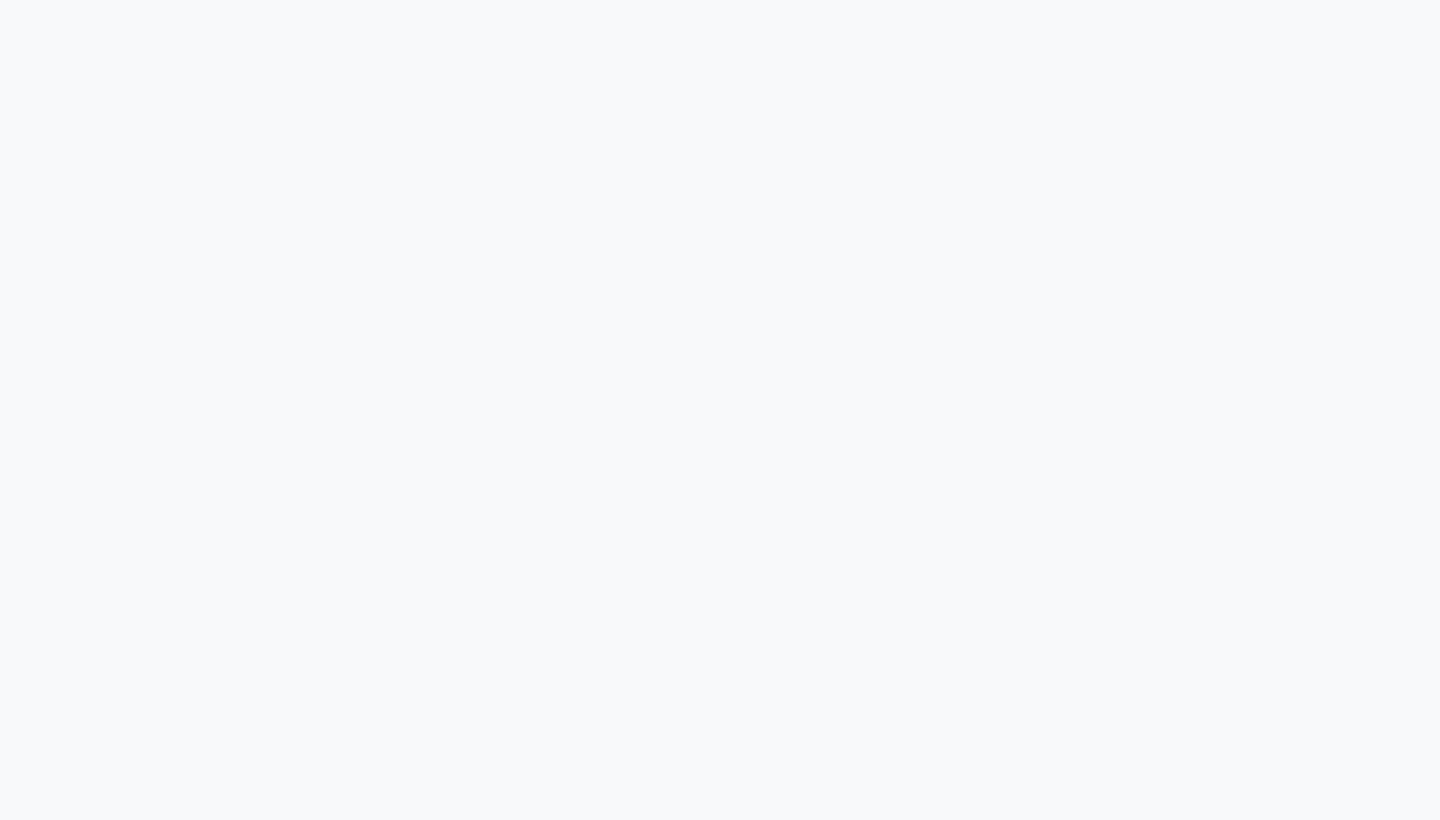 scroll, scrollTop: 0, scrollLeft: 0, axis: both 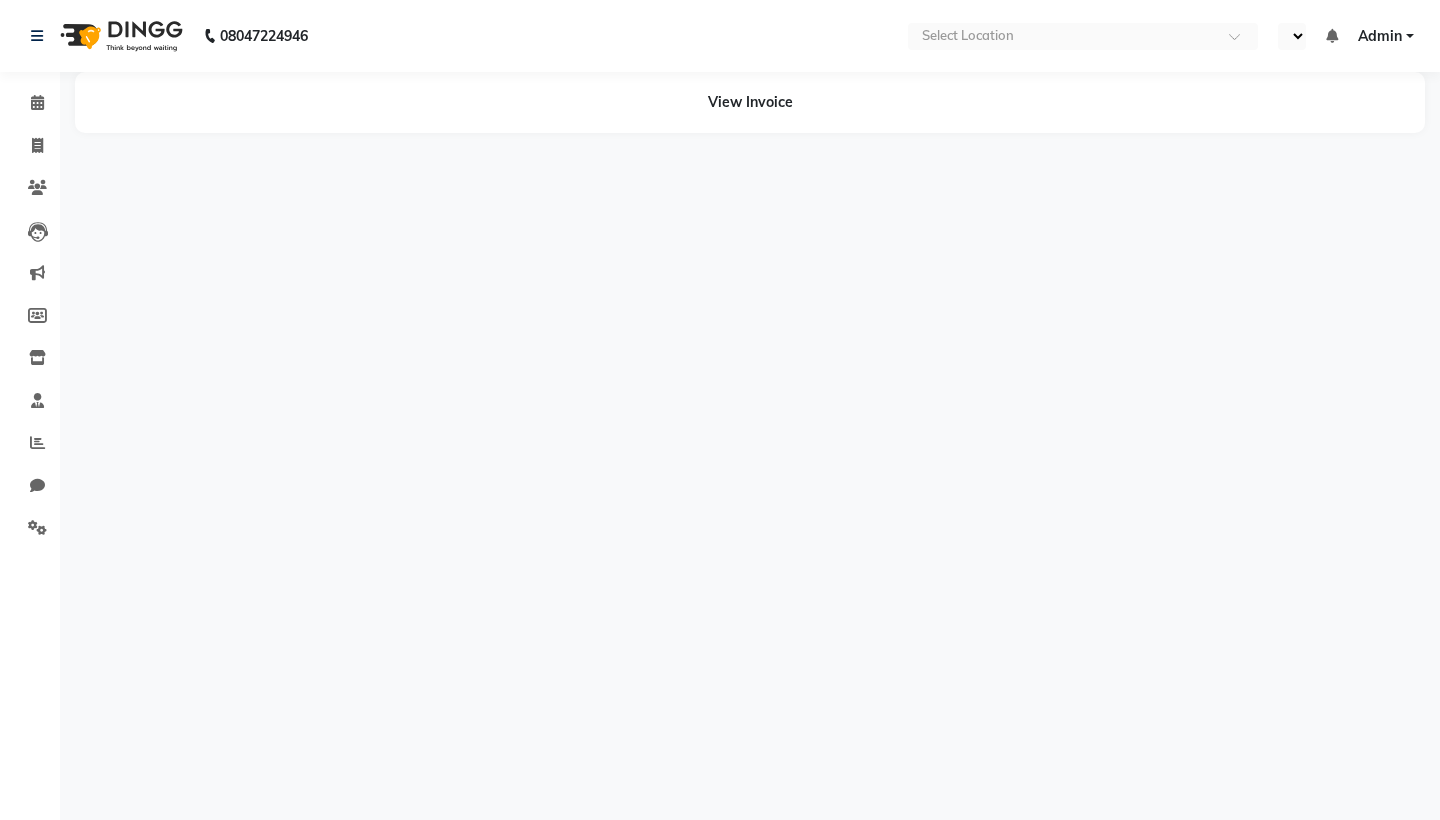 select on "en" 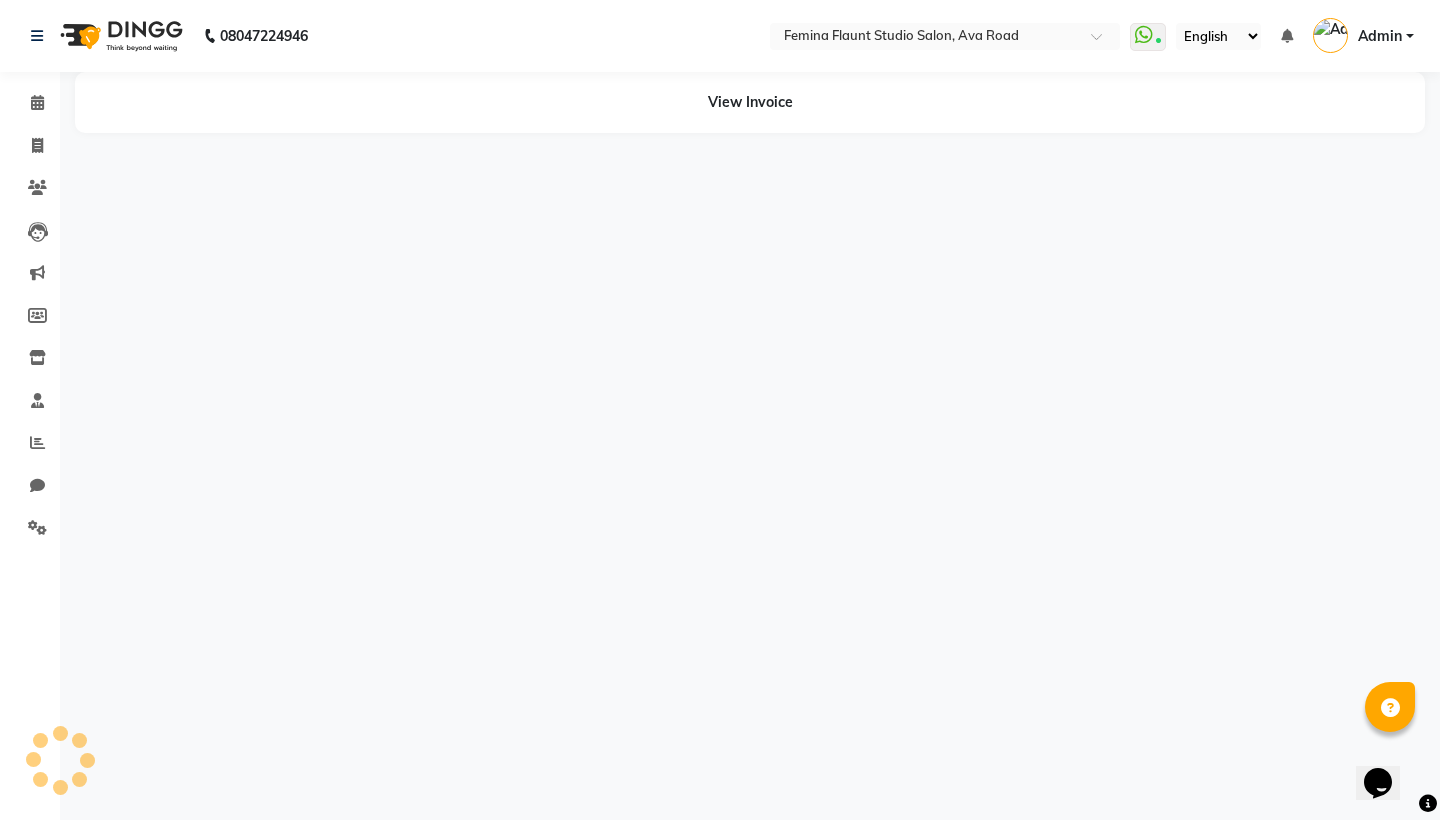scroll, scrollTop: 0, scrollLeft: 0, axis: both 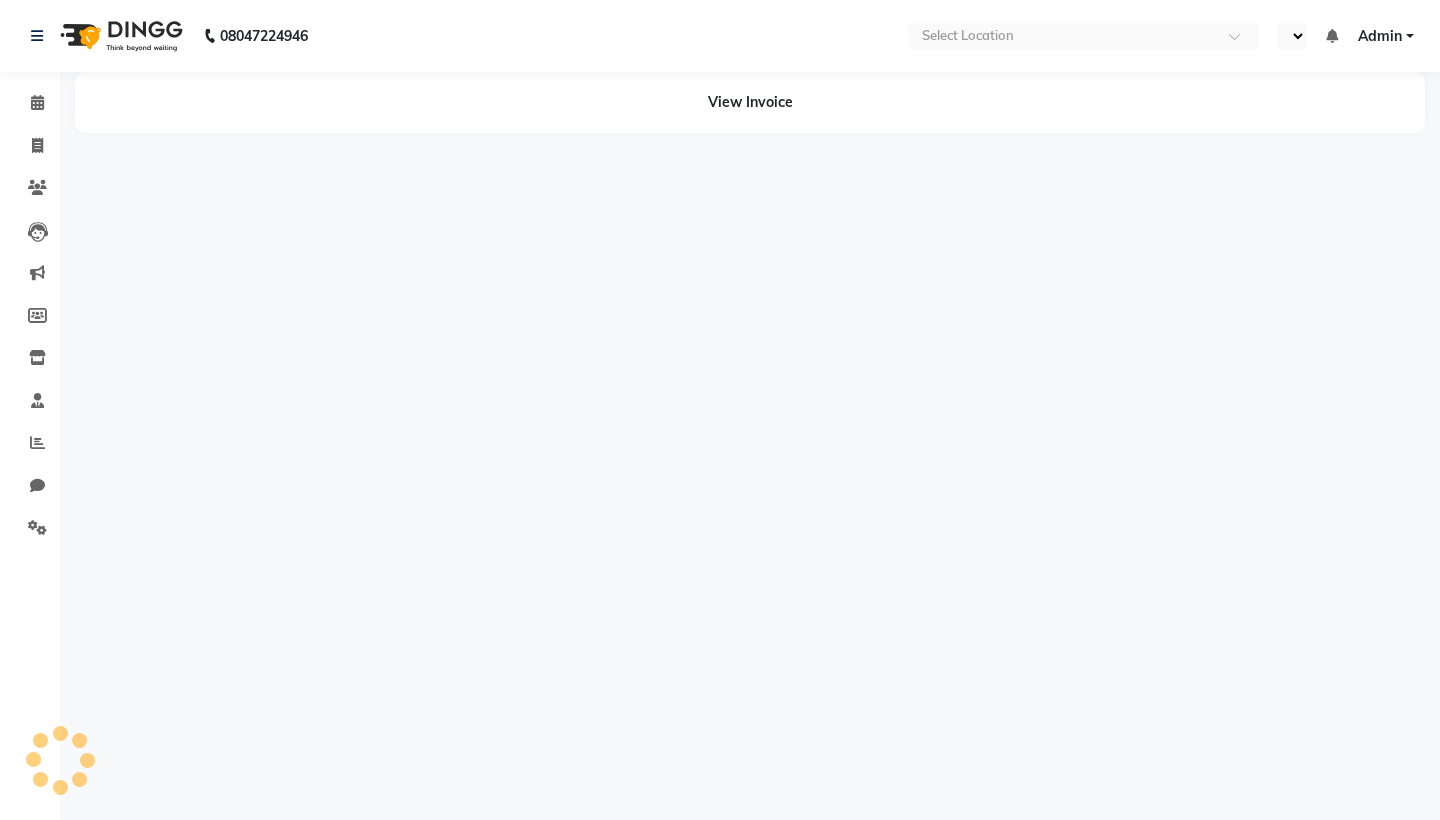 select on "en" 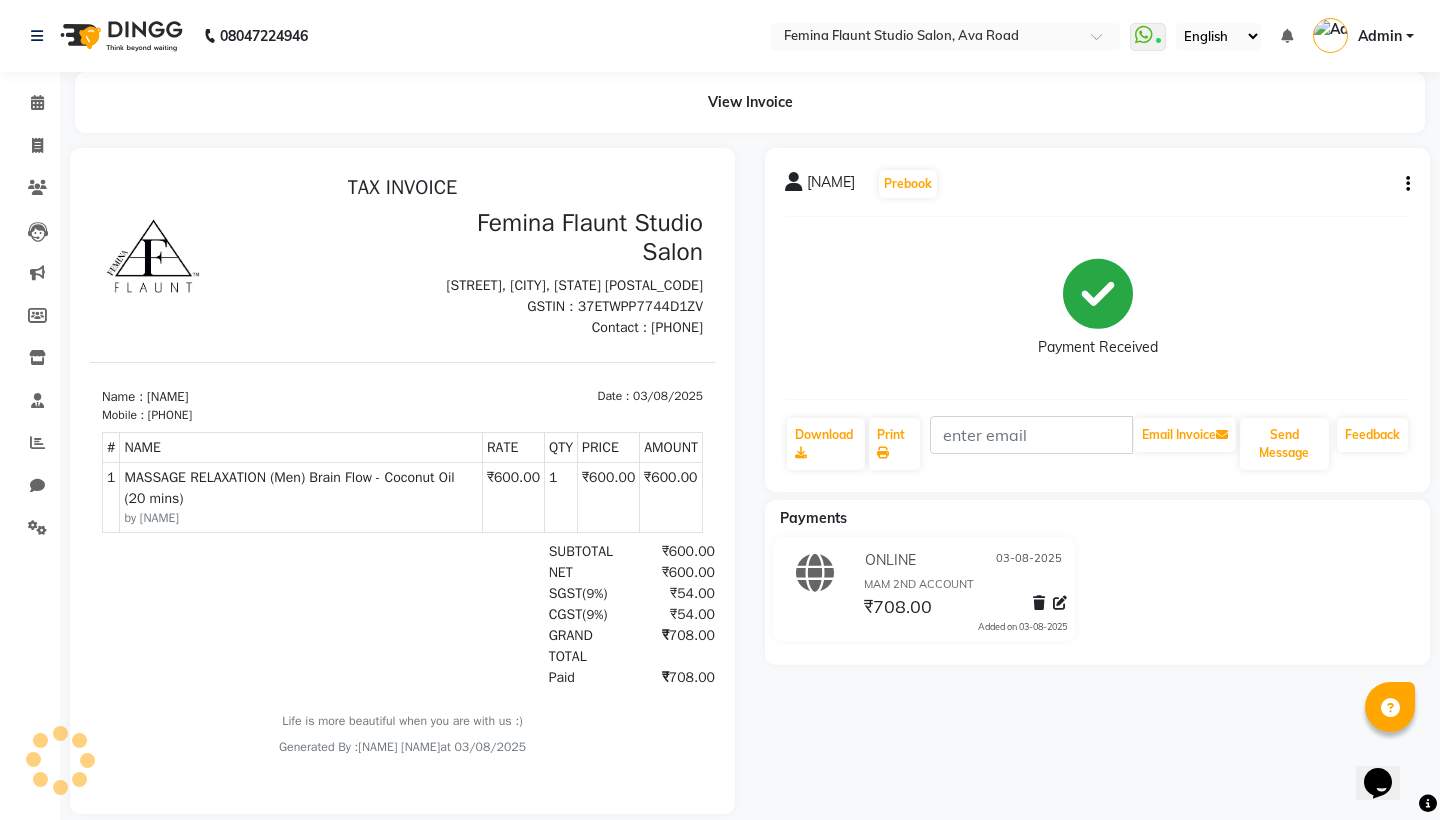 scroll, scrollTop: 0, scrollLeft: 0, axis: both 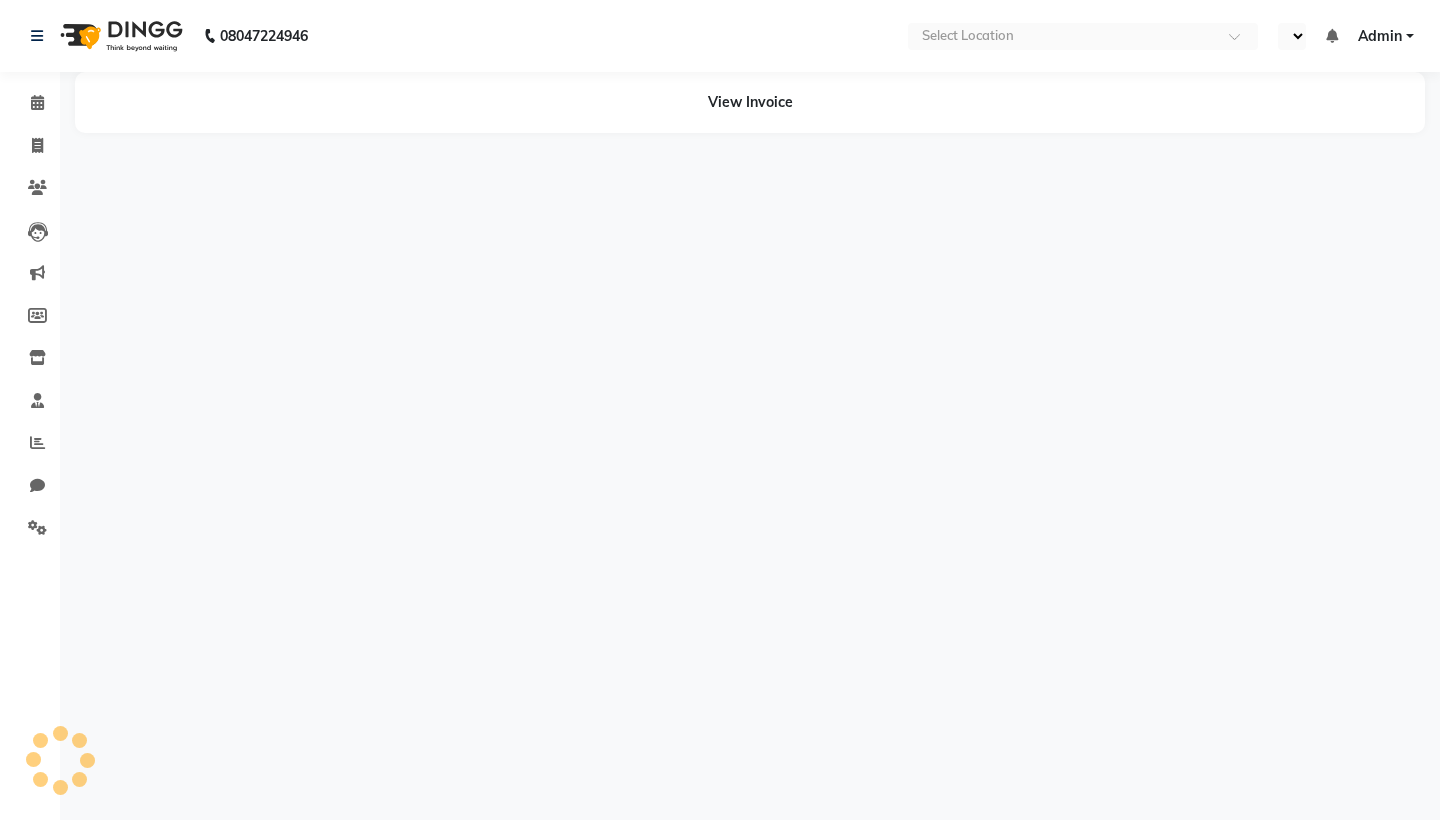select on "en" 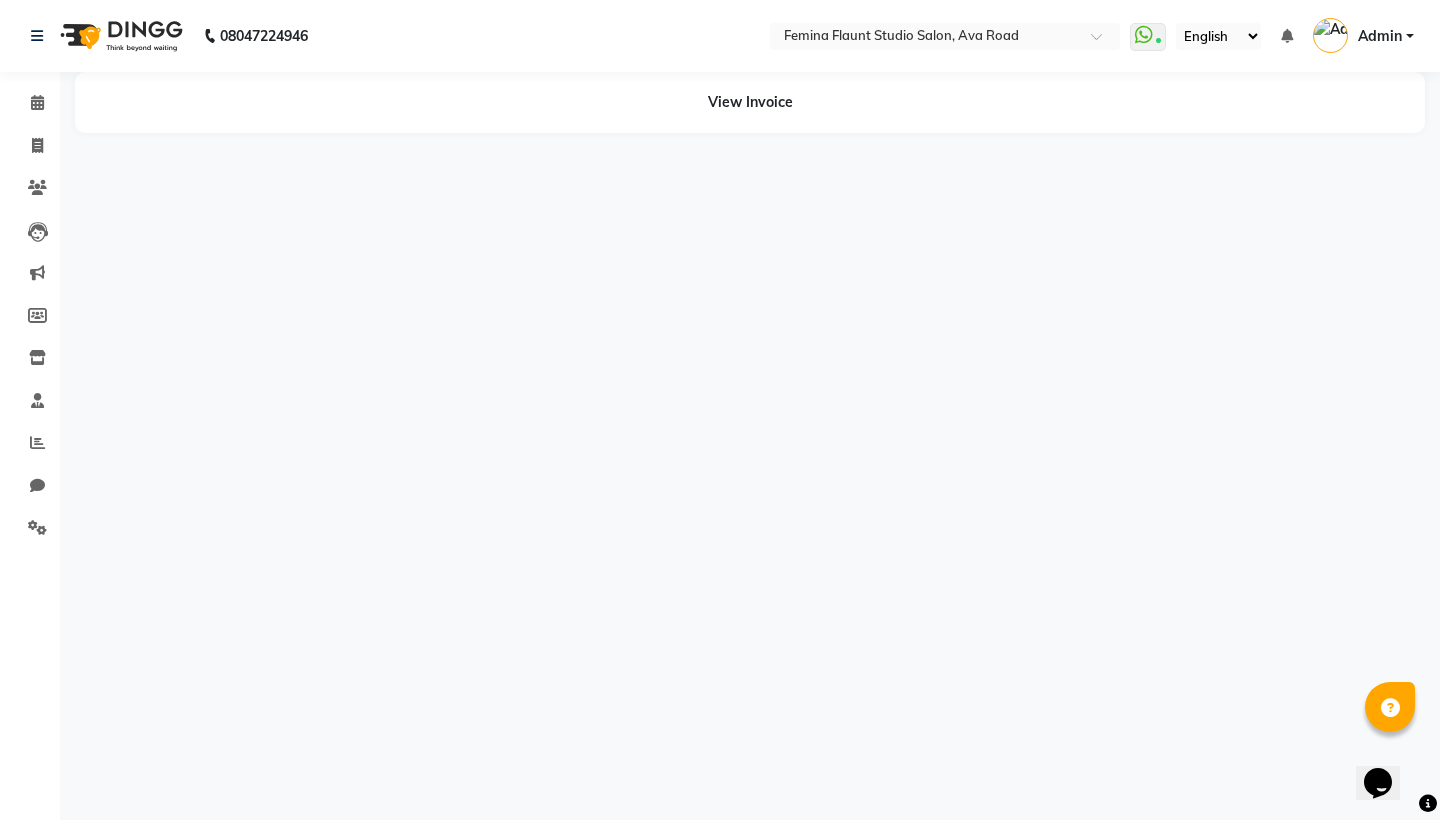 scroll, scrollTop: 0, scrollLeft: 0, axis: both 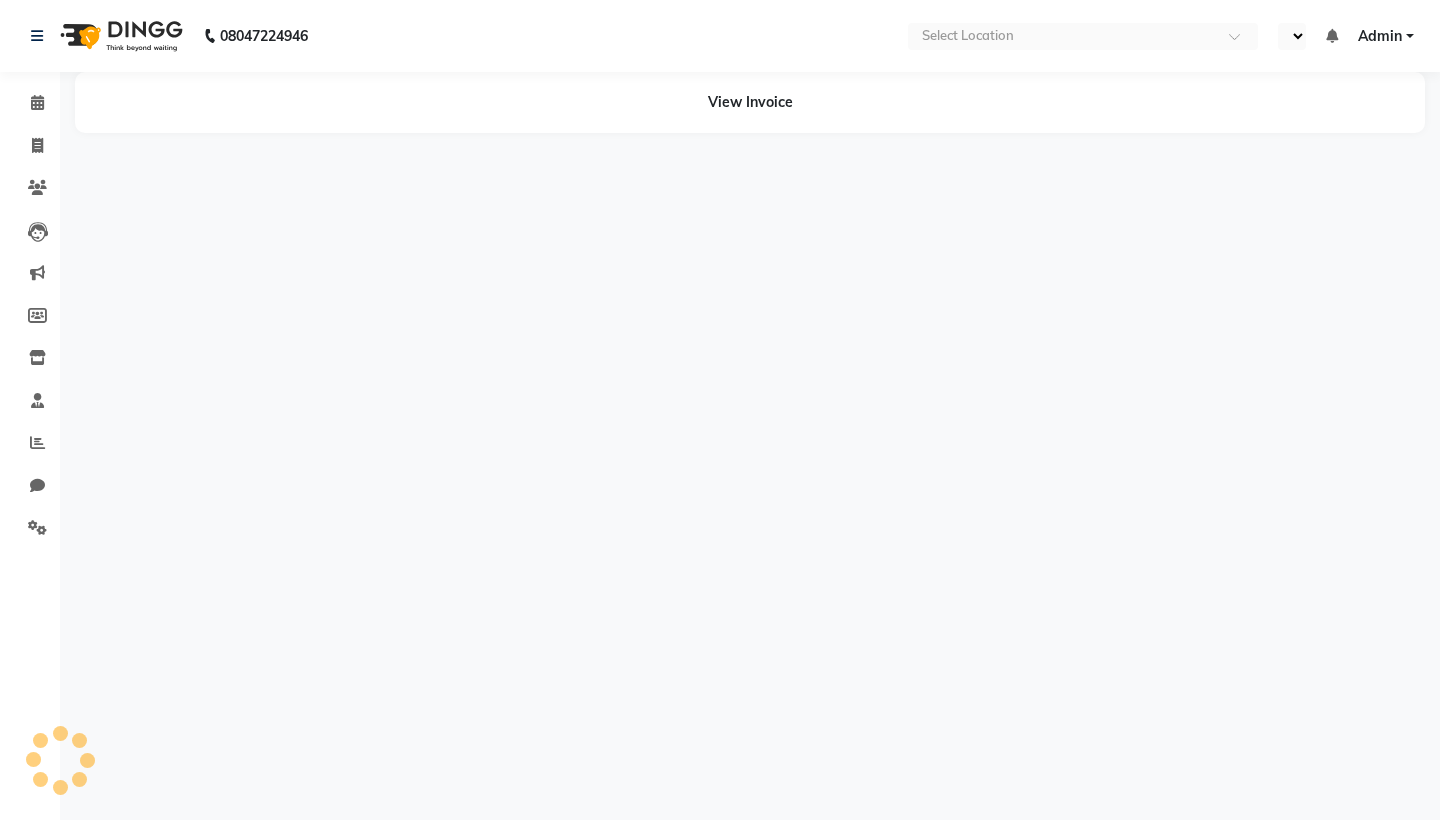 select on "en" 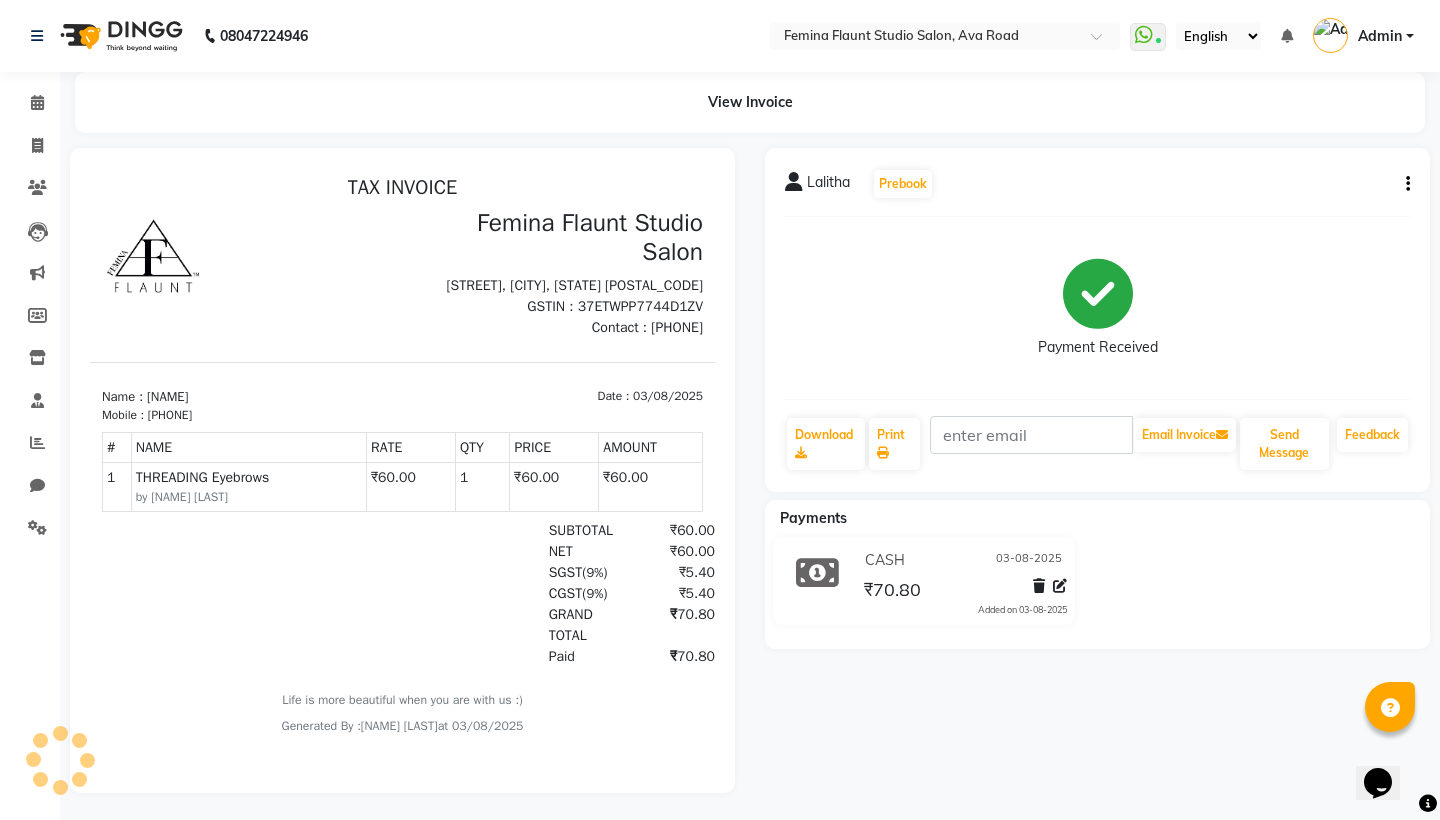 scroll, scrollTop: 0, scrollLeft: 0, axis: both 